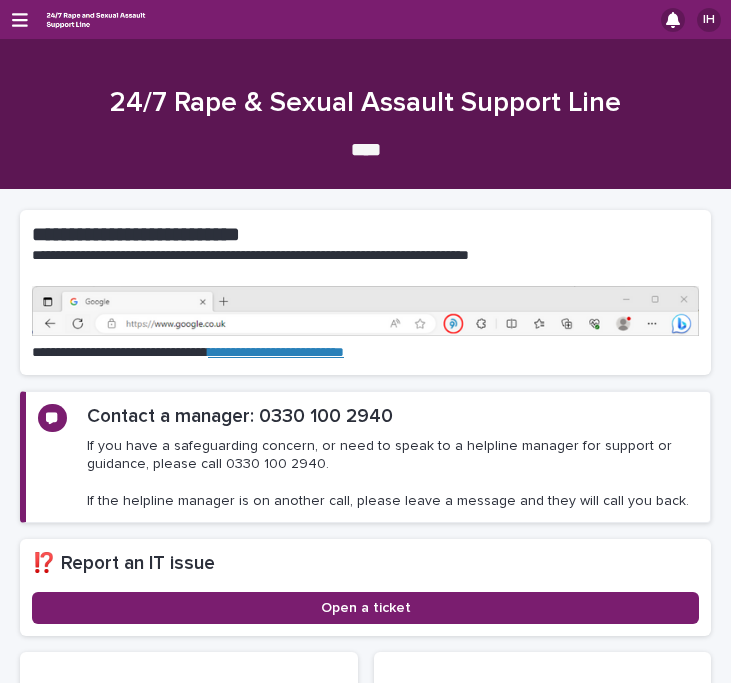 scroll, scrollTop: 0, scrollLeft: 0, axis: both 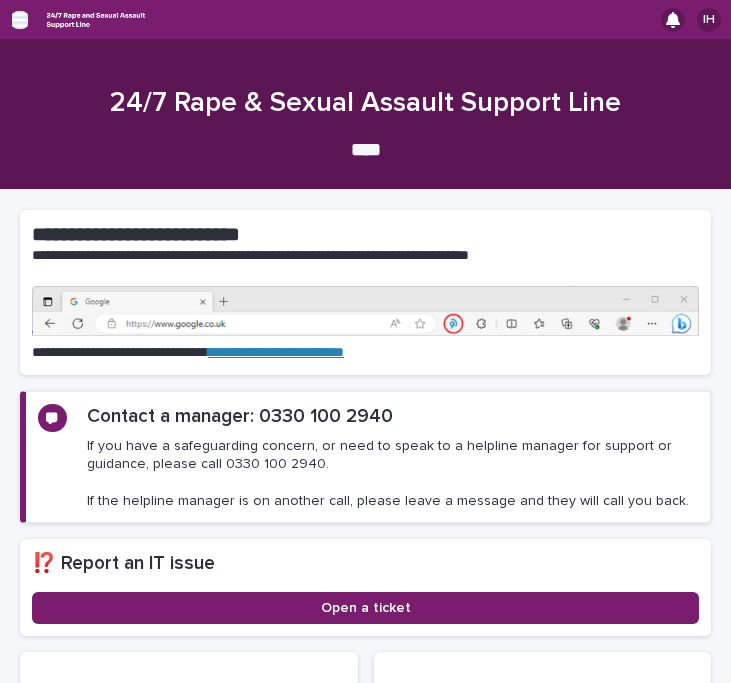 click 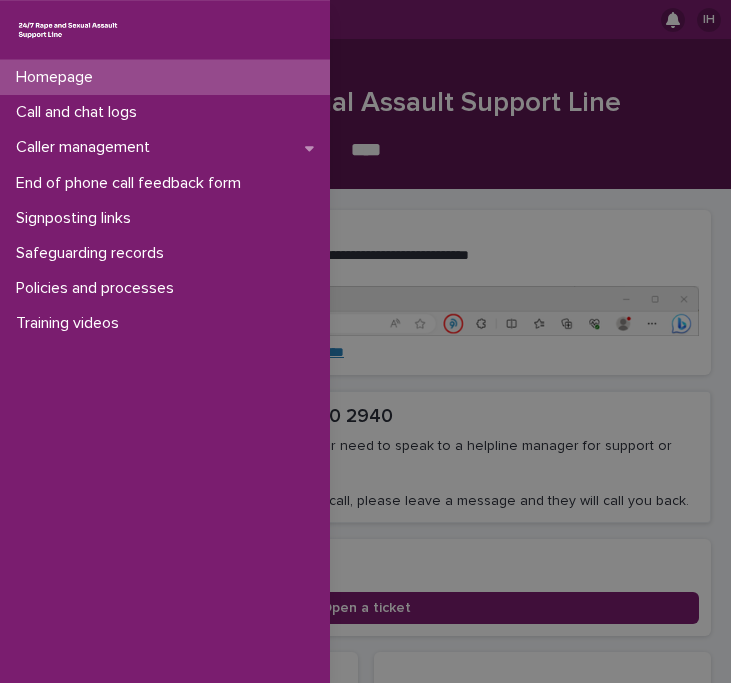 click on "Homepage Call and chat logs Caller management End of phone call feedback form Signposting links Safeguarding records Policies and processes Training videos" at bounding box center (365, 341) 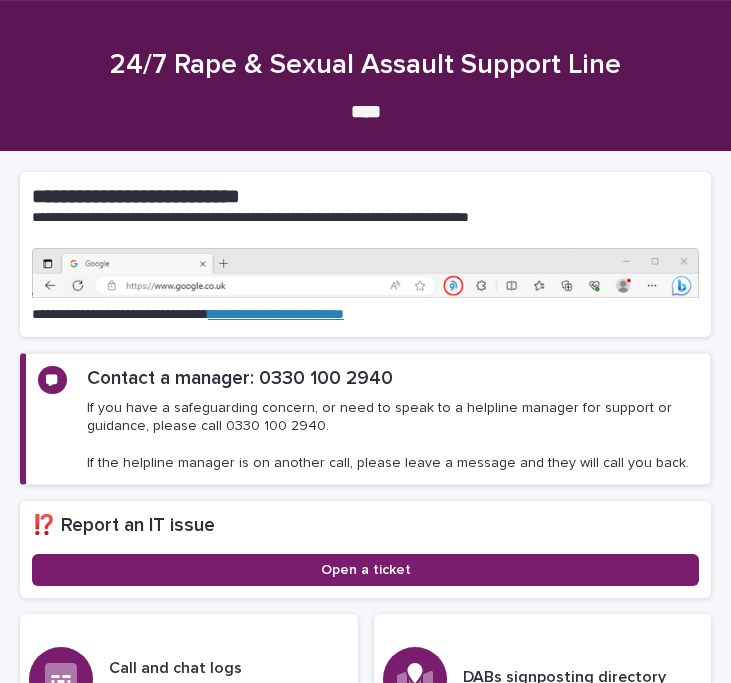 scroll, scrollTop: 0, scrollLeft: 0, axis: both 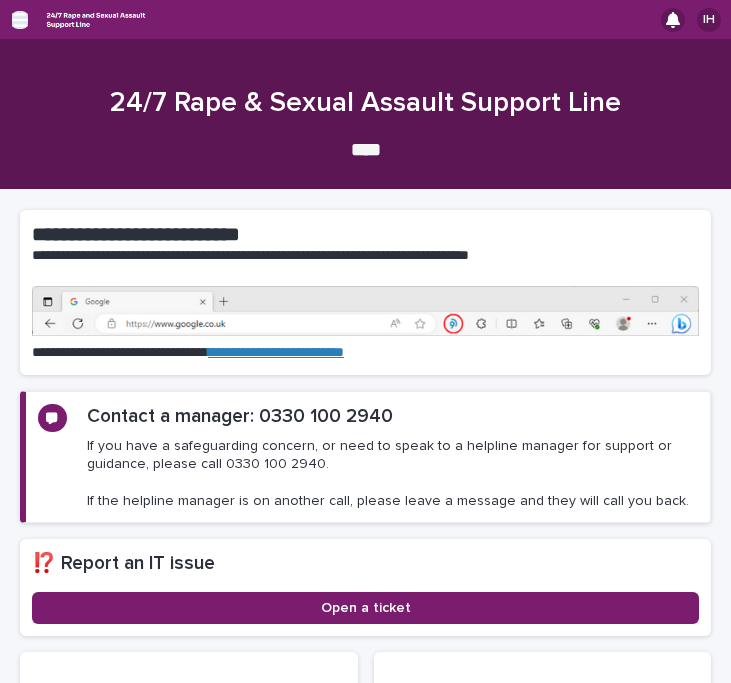click 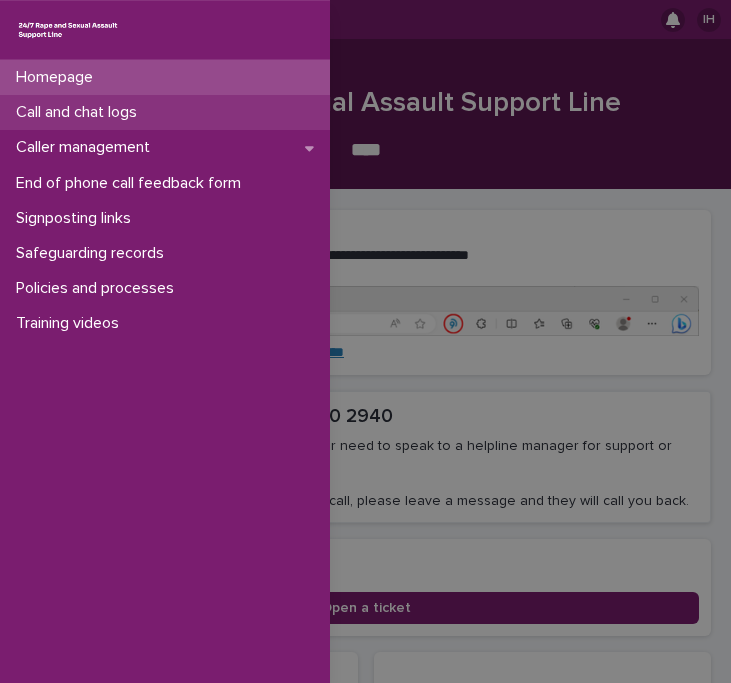 click on "Call and chat logs" at bounding box center (80, 112) 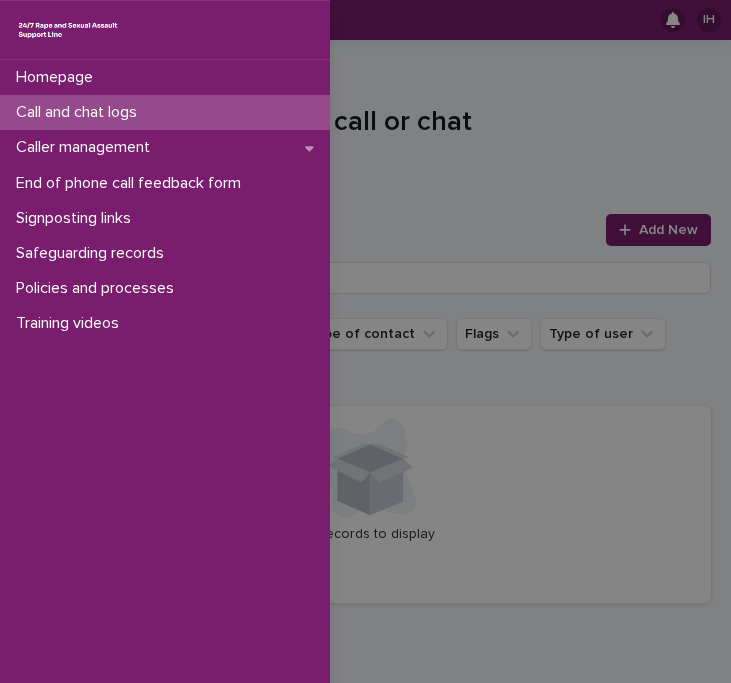 click on "Homepage Call and chat logs Caller management End of phone call feedback form Signposting links Safeguarding records Policies and processes Training videos" at bounding box center [365, 341] 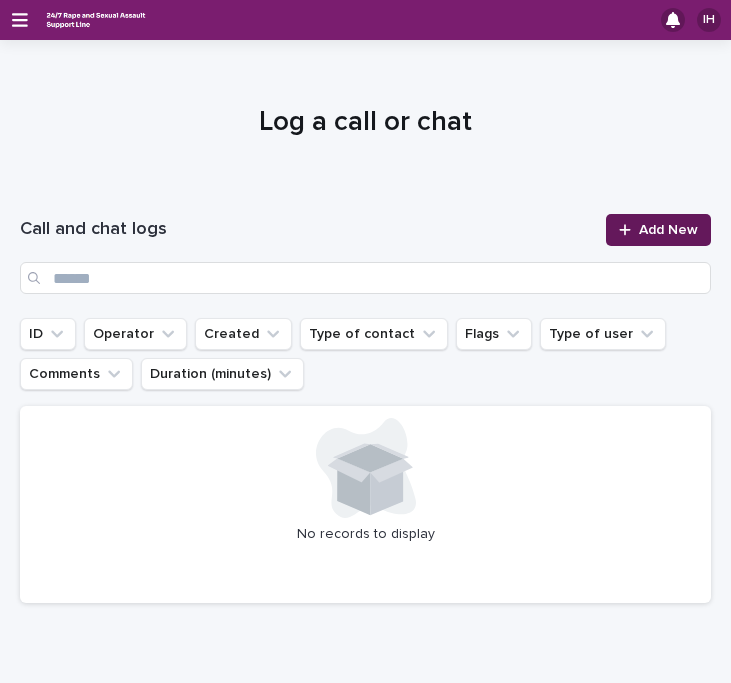 click on "Add New" at bounding box center [668, 230] 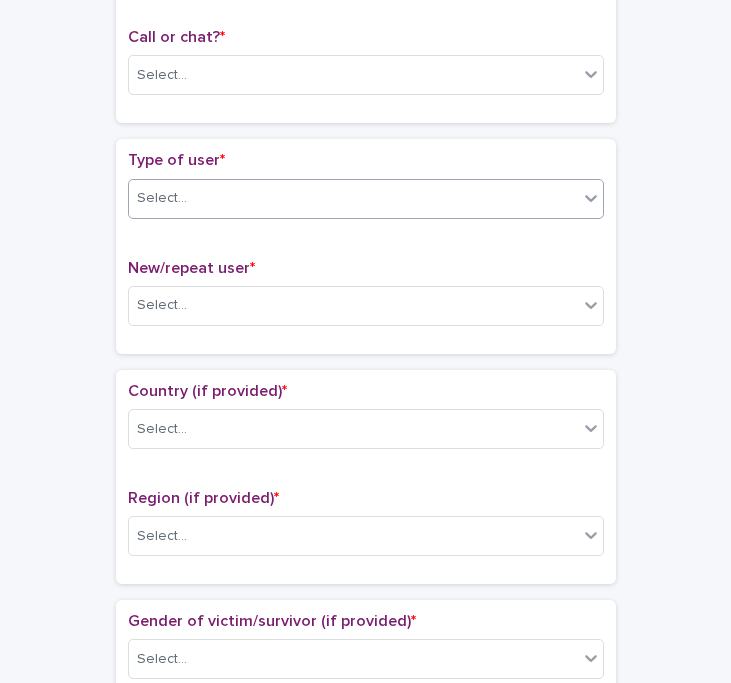 scroll, scrollTop: 337, scrollLeft: 0, axis: vertical 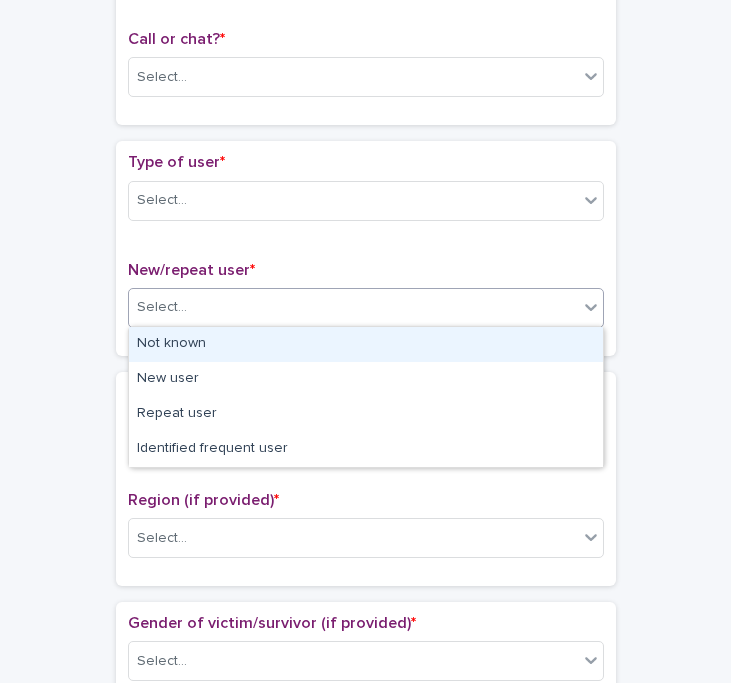 click on "Select..." at bounding box center [353, 307] 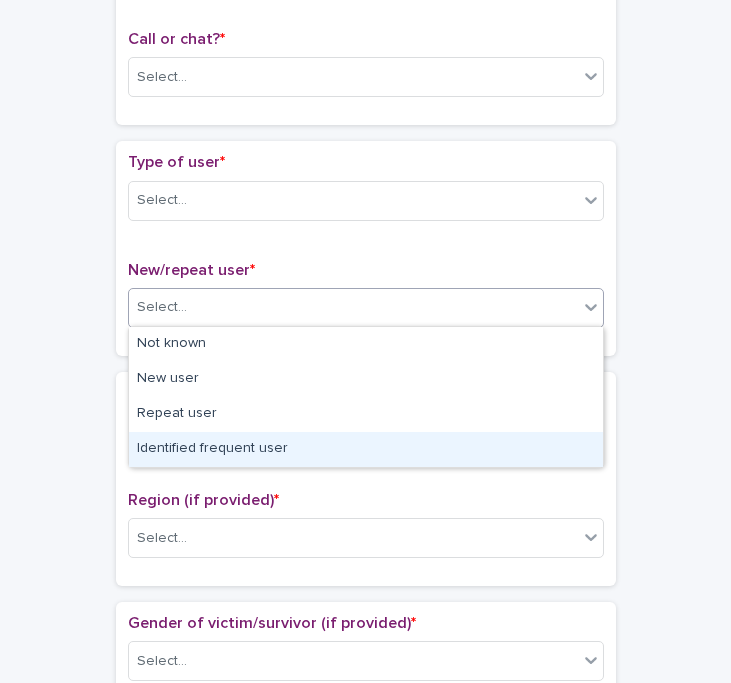 click on "Identified frequent user" at bounding box center [366, 449] 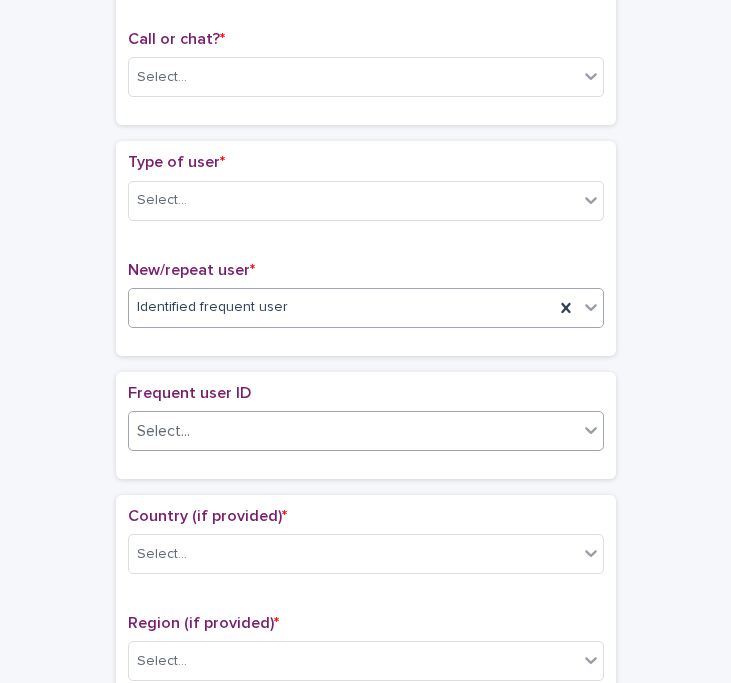 click on "Select..." at bounding box center (353, 431) 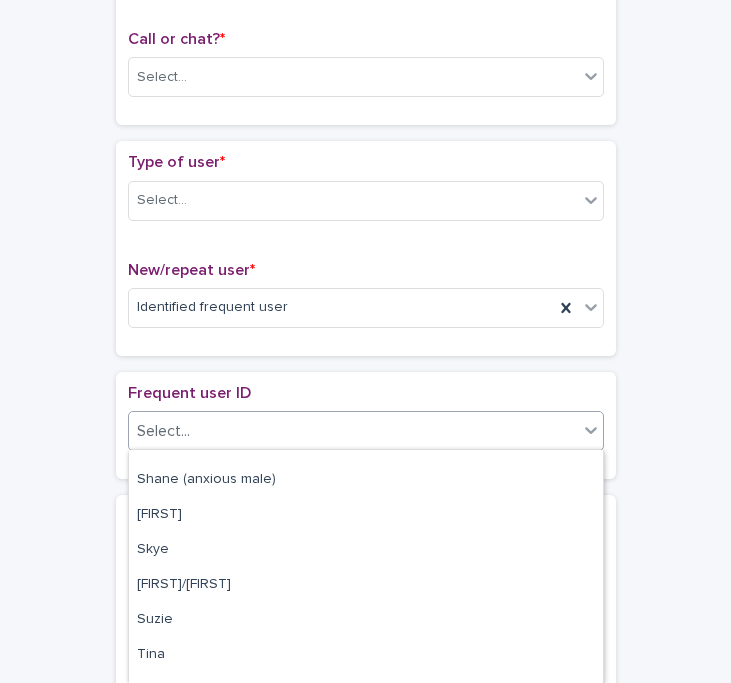 scroll, scrollTop: 3230, scrollLeft: 0, axis: vertical 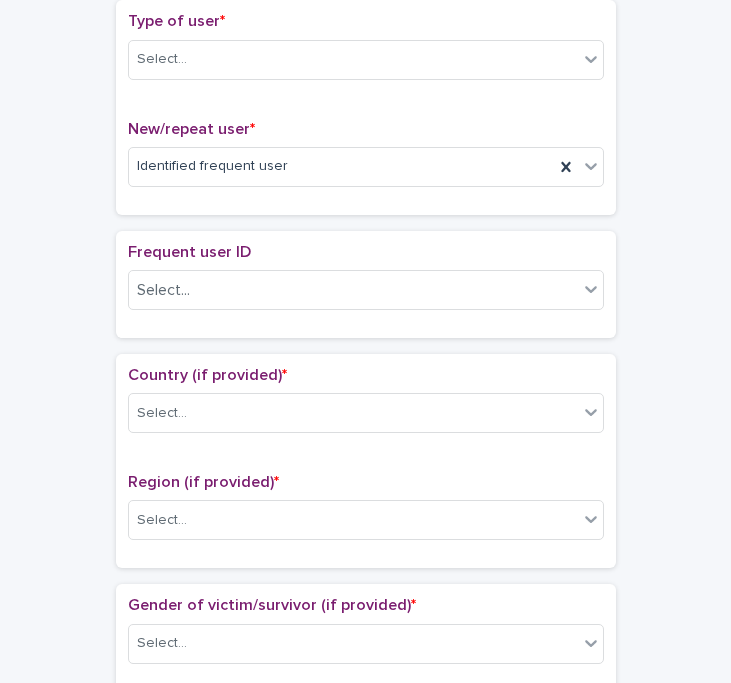 click on "Call and chat logs: add new Loading... Saving… Loading... Saving… Loading... Saving… Start date and time * Duration (in minutes) * Call or chat? * Select... Loading... Saving… Type of user * Select... New/repeat user * Identified frequent user Loading... Saving… Frequent user ID Select... Loading... Saving… Country (if provided) * Select... Region (if provided) * Select... Loading... Saving… Loading... Saving… Gender of victim/survivor (if provided) * Select... Age of victim/survivor (if provided) * Select... Loading... Saving… Type of support received (select all that apply) Select... Signposted (select all that apply) Select... Incident: time period (select all that apply) * Select... Incident: type of SV (select all that apply) * Select... Incident: perpetrator (select all that apply) * Select... Incident: gender of perpetrator (select all that apply) * Select... Flags Select... Comments Loading... Saving… Loading... Saving… Loading... Saving… Loading... Saving… Save" at bounding box center (365, 649) 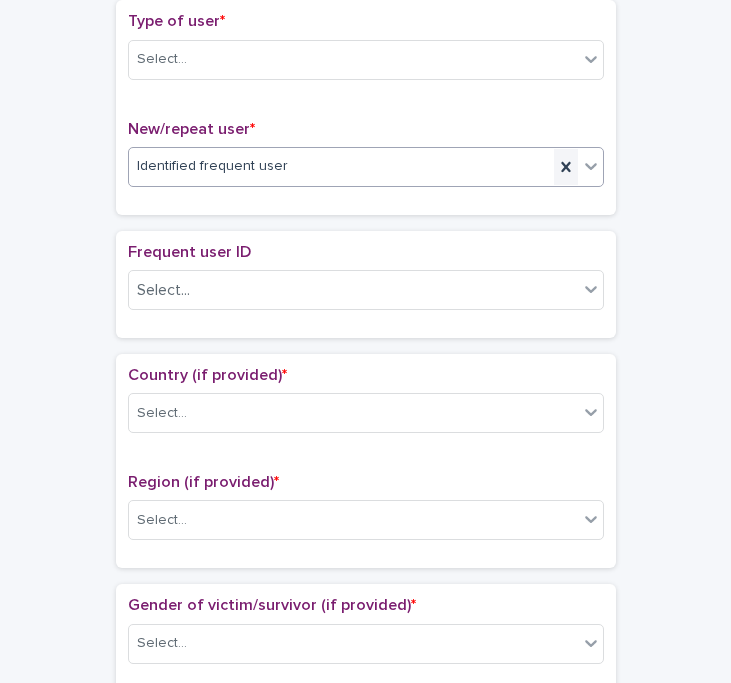 click 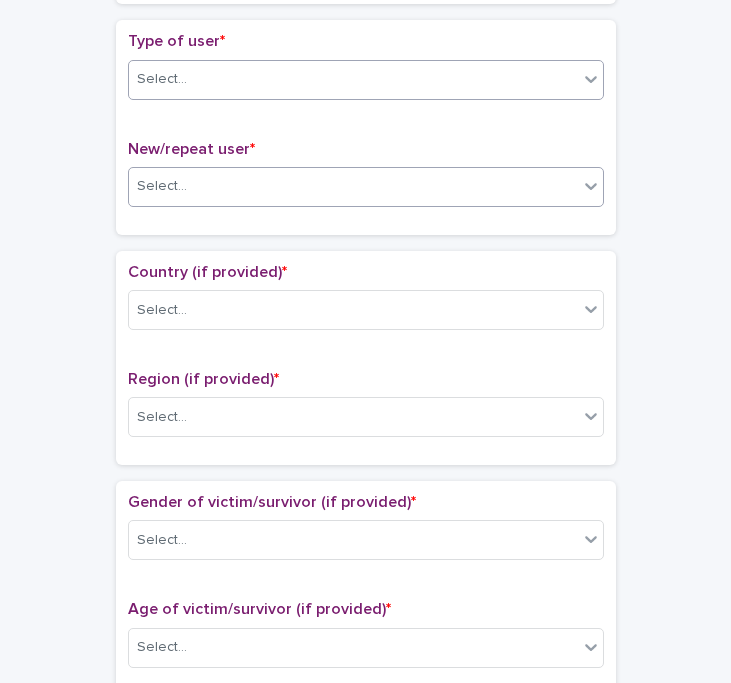 scroll, scrollTop: 458, scrollLeft: 0, axis: vertical 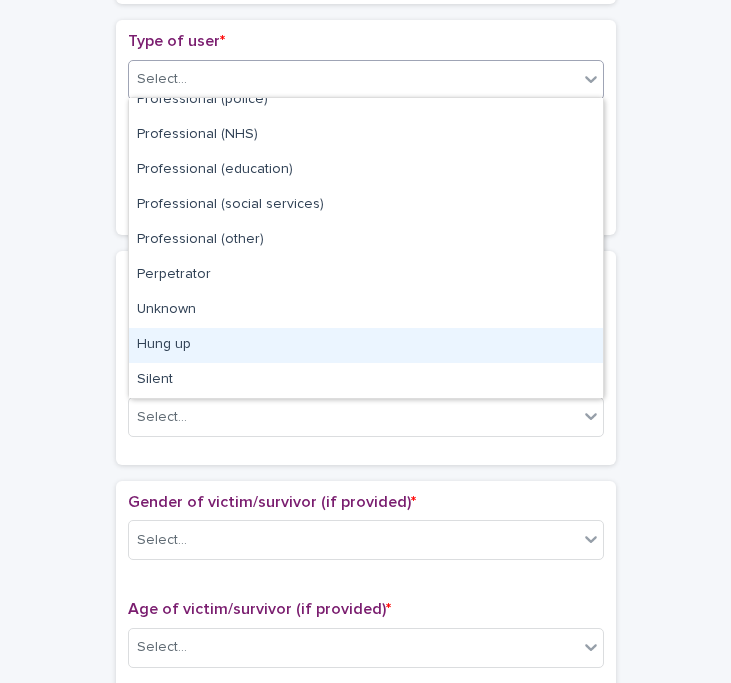 click on "Hung up" at bounding box center (366, 345) 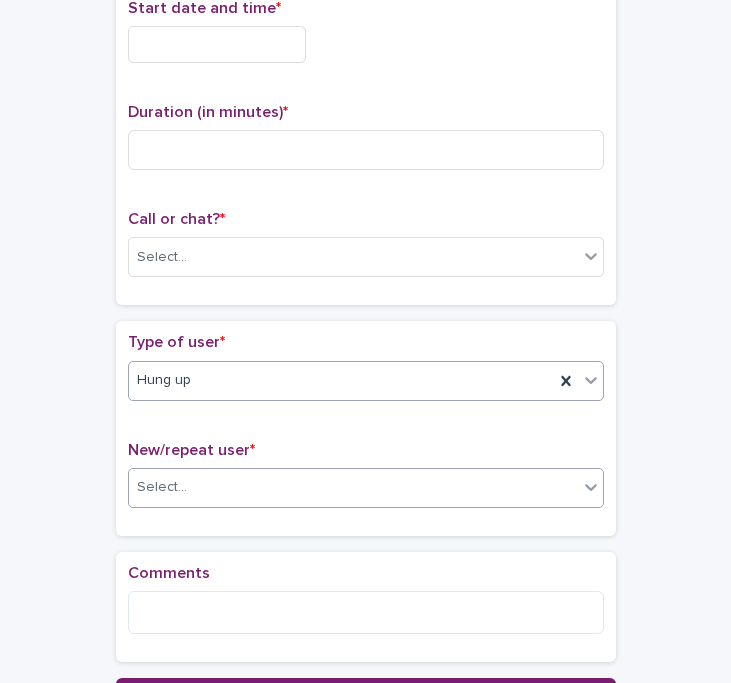 scroll, scrollTop: 199, scrollLeft: 0, axis: vertical 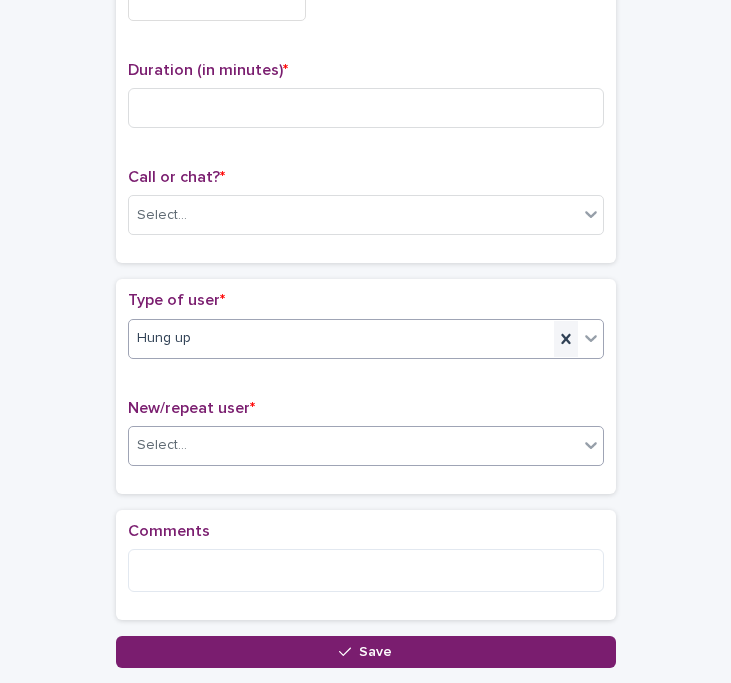 click 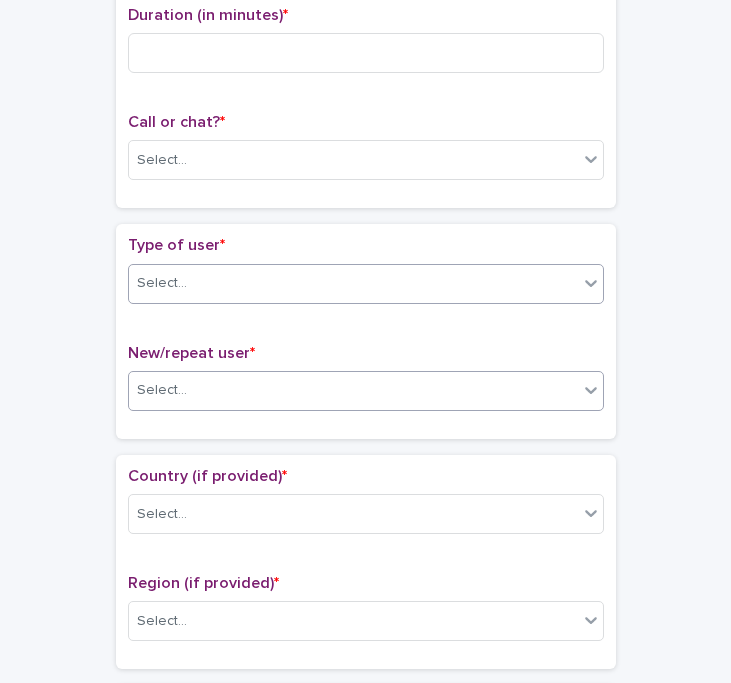 scroll, scrollTop: 227, scrollLeft: 0, axis: vertical 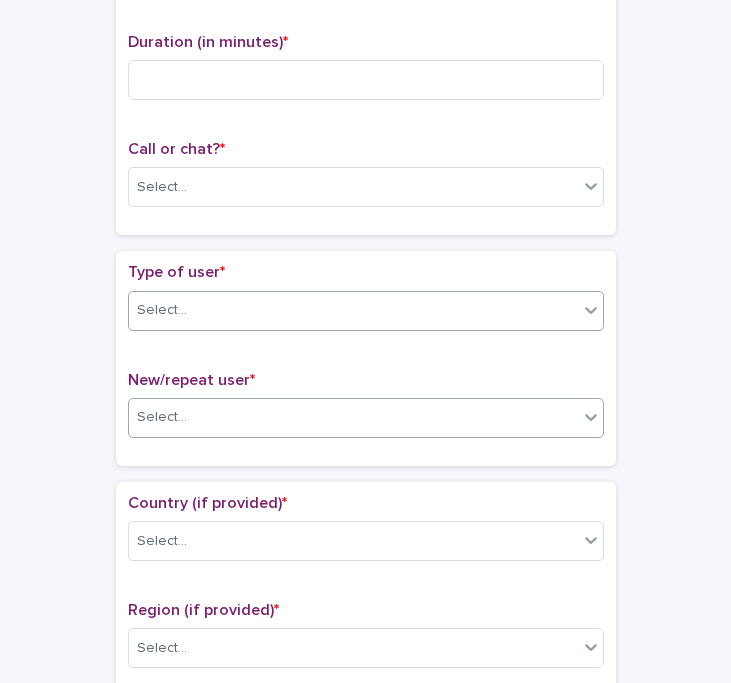 click 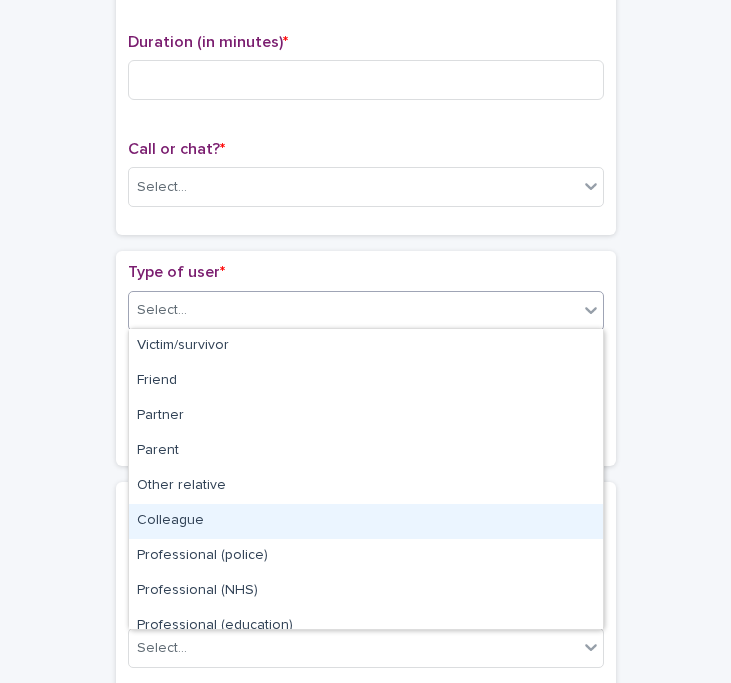 scroll, scrollTop: 225, scrollLeft: 0, axis: vertical 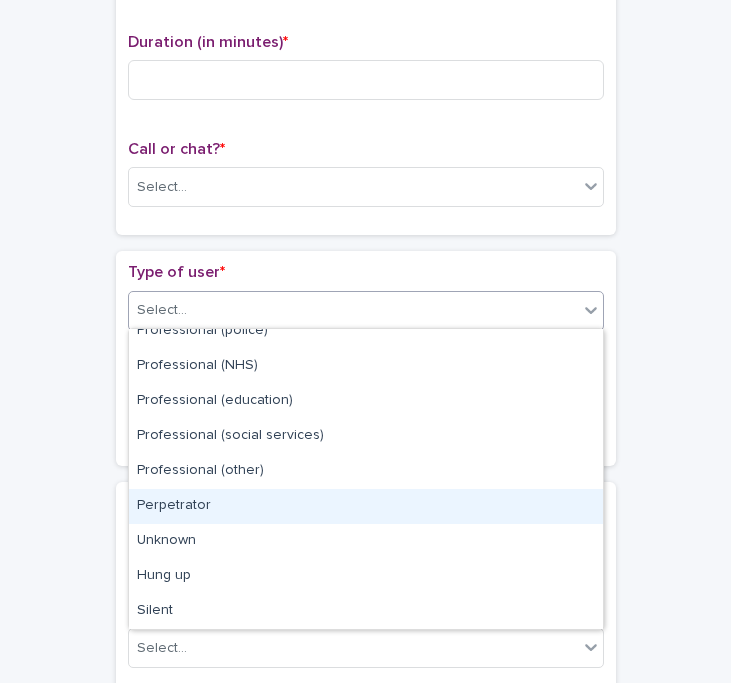 click on "Call and chat logs: add new Loading... Saving… Loading... Saving… Loading... Saving… Start date and time * Duration (in minutes) * Call or chat? * Select... Loading... Saving… Type of user *   option Hung up, selected.    option Perpetrator focused, 12 of 15. 15 results available. Use Up and Down to choose options, press Enter to select the currently focused option, press Escape to exit the menu, press Tab to select the option and exit the menu. Select... New/repeat user * Select... Loading... Saving… Loading... Saving… Country (if provided) * Select... Region (if provided) * Select... Loading... Saving… Loading... Saving… Gender of victim/survivor (if provided) * Select... Age of victim/survivor (if provided) * Select... Loading... Saving… Type of support received (select all that apply) Select... Signposted (select all that apply) Select... Incident: time period (select all that apply) * Select... Incident: type of SV (select all that apply) * Select... * Select... * Select... Flags Save" at bounding box center [365, 838] 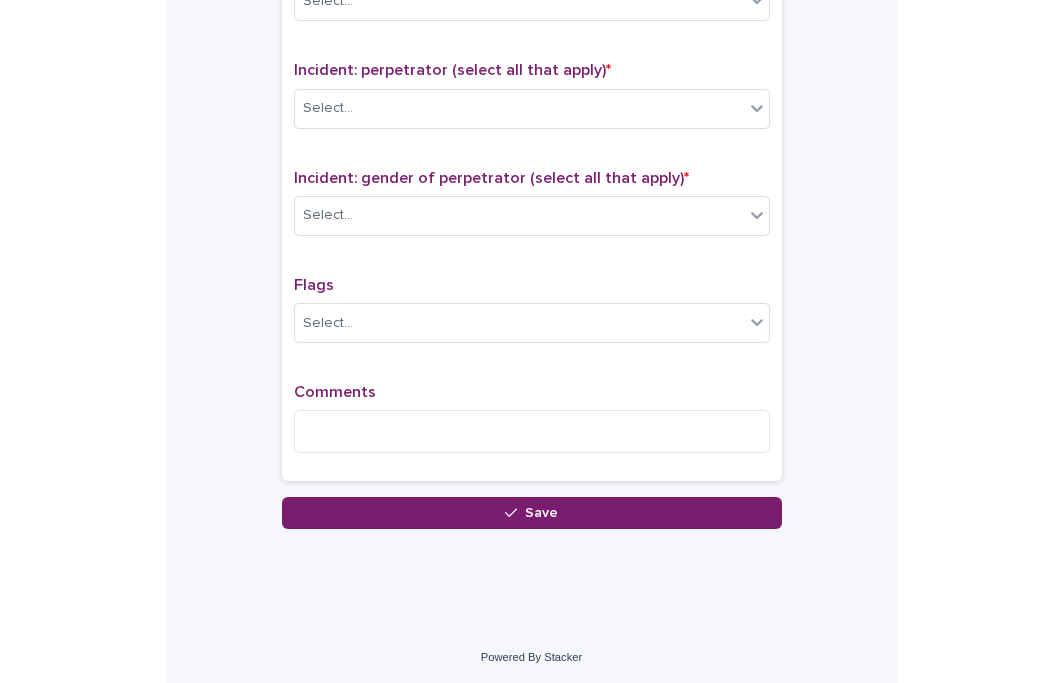 scroll, scrollTop: 0, scrollLeft: 0, axis: both 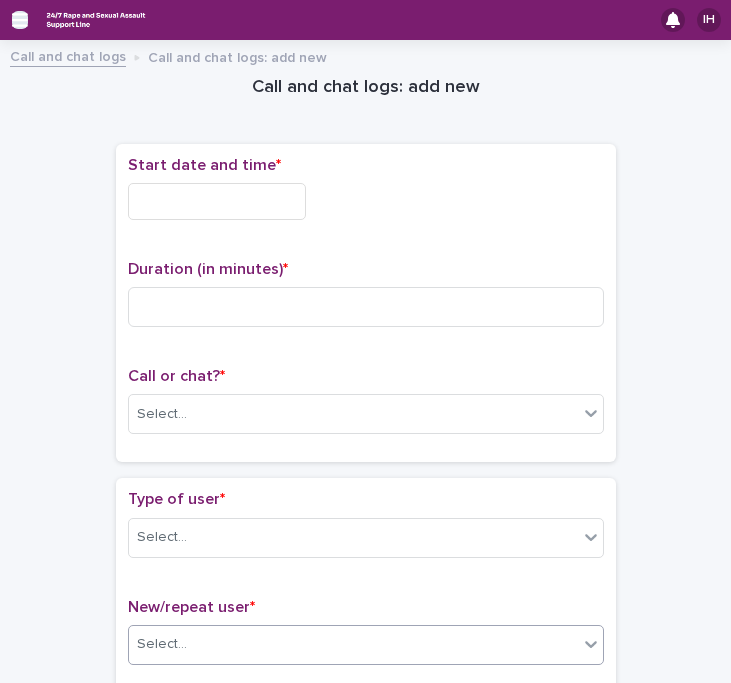 click 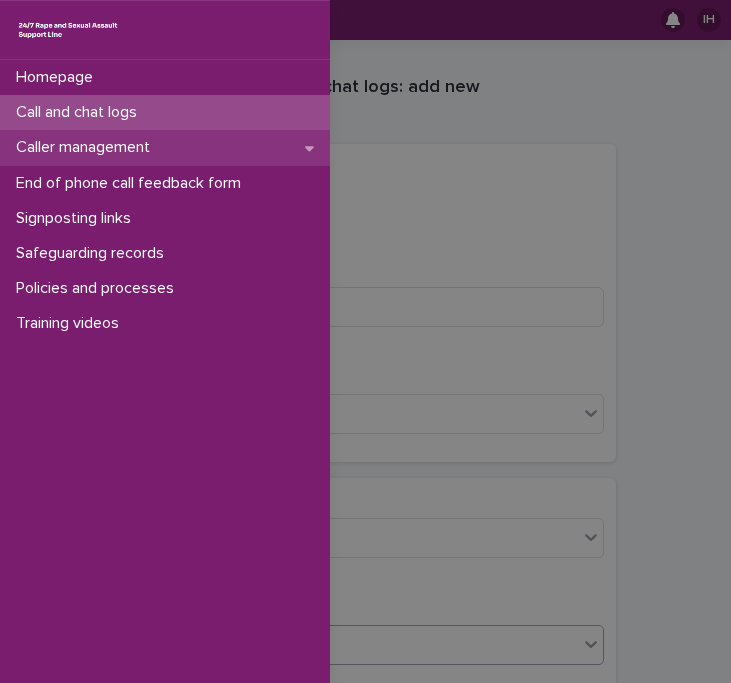 click on "Caller management" at bounding box center (165, 147) 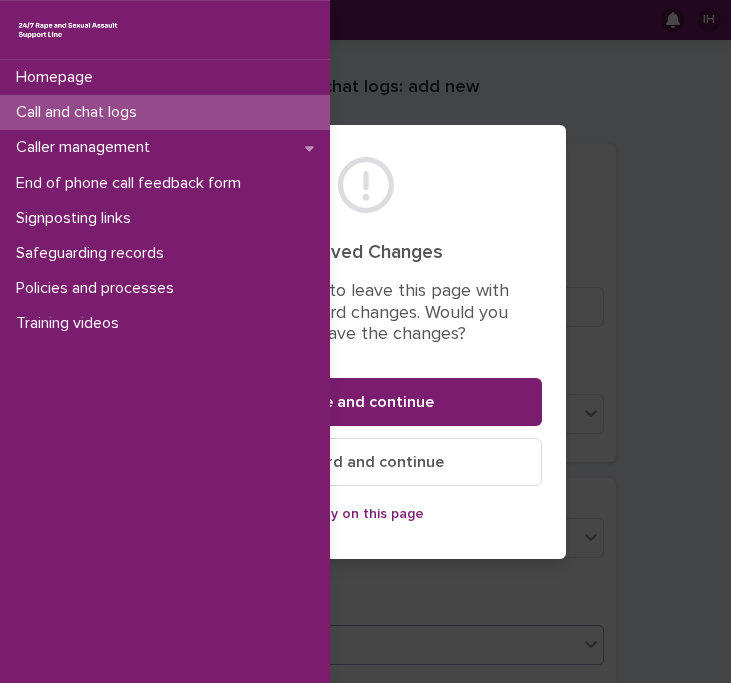 click on "Homepage Call and chat logs Caller management End of phone call feedback form Signposting links Safeguarding records Policies and processes Training videos" at bounding box center [365, 341] 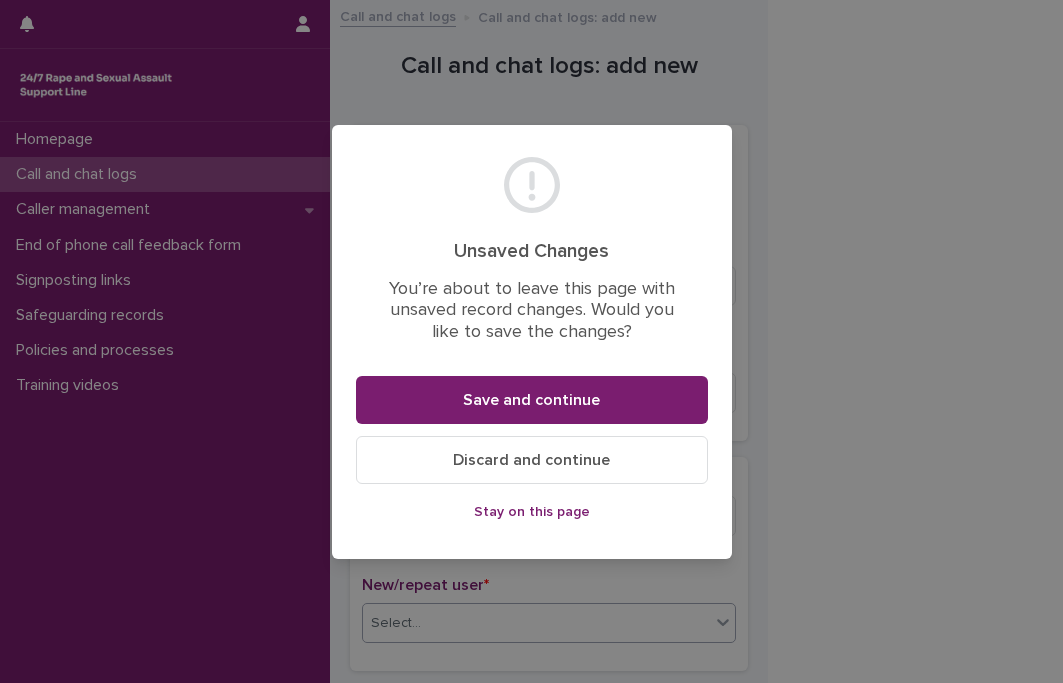 click on "Discard and continue" at bounding box center [532, 460] 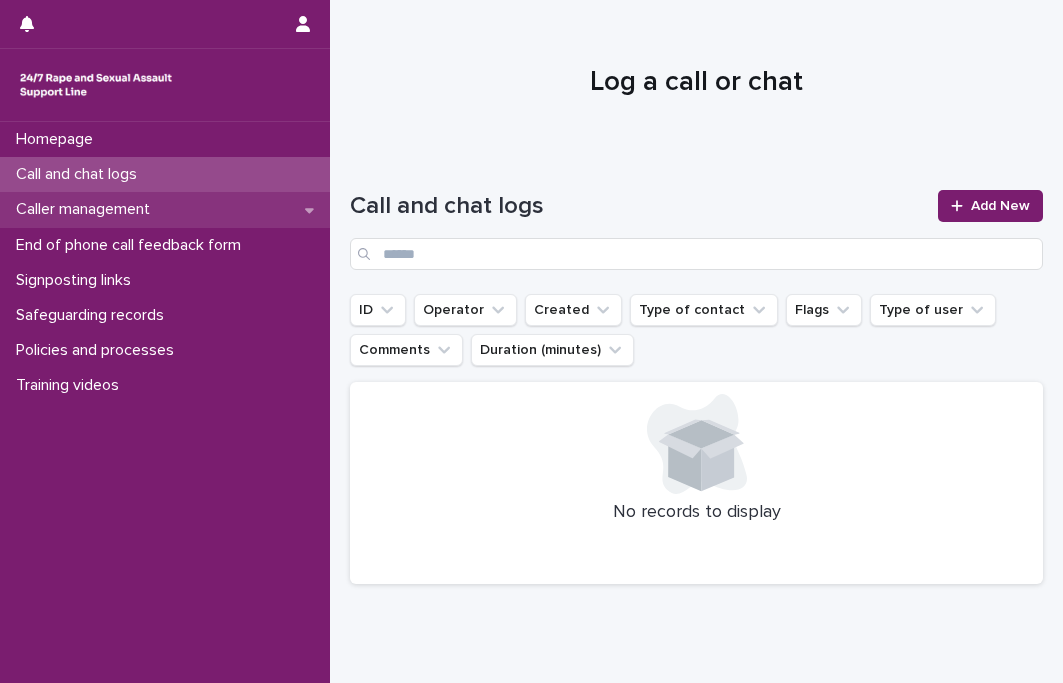 click on "Caller management" at bounding box center (87, 209) 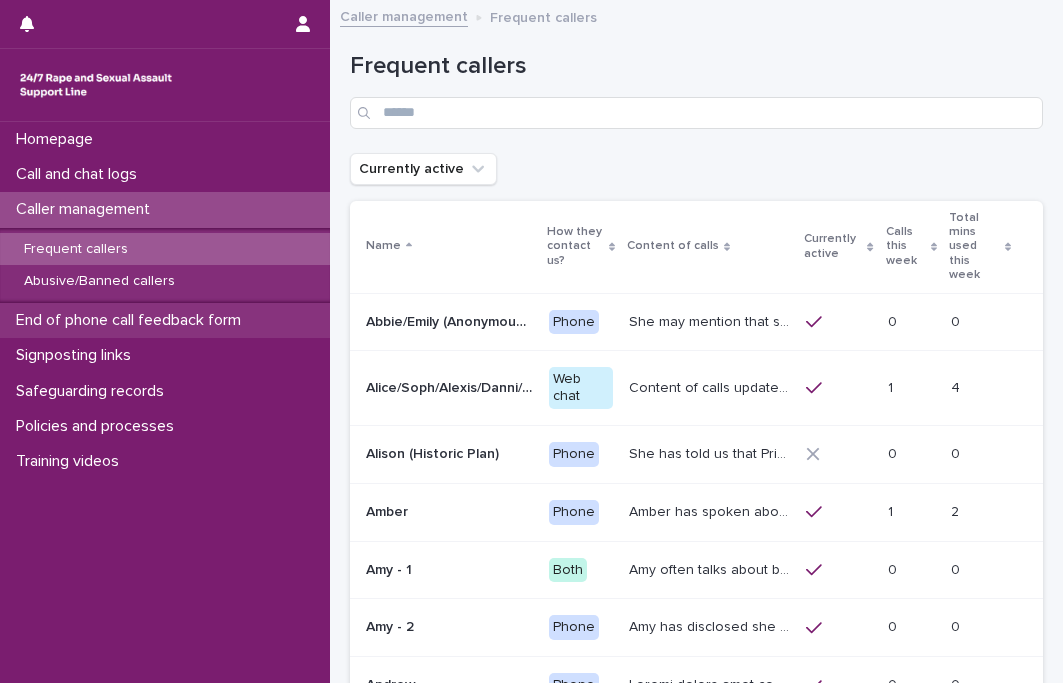 click on "End of phone call feedback form" at bounding box center (132, 320) 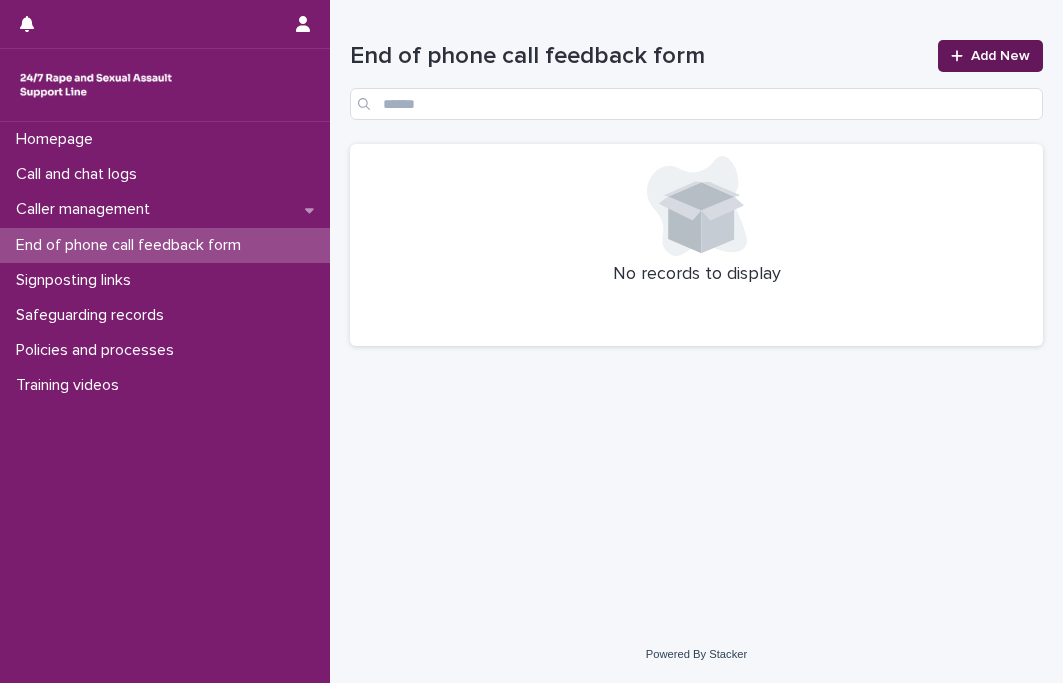 click on "Add New" at bounding box center (1000, 56) 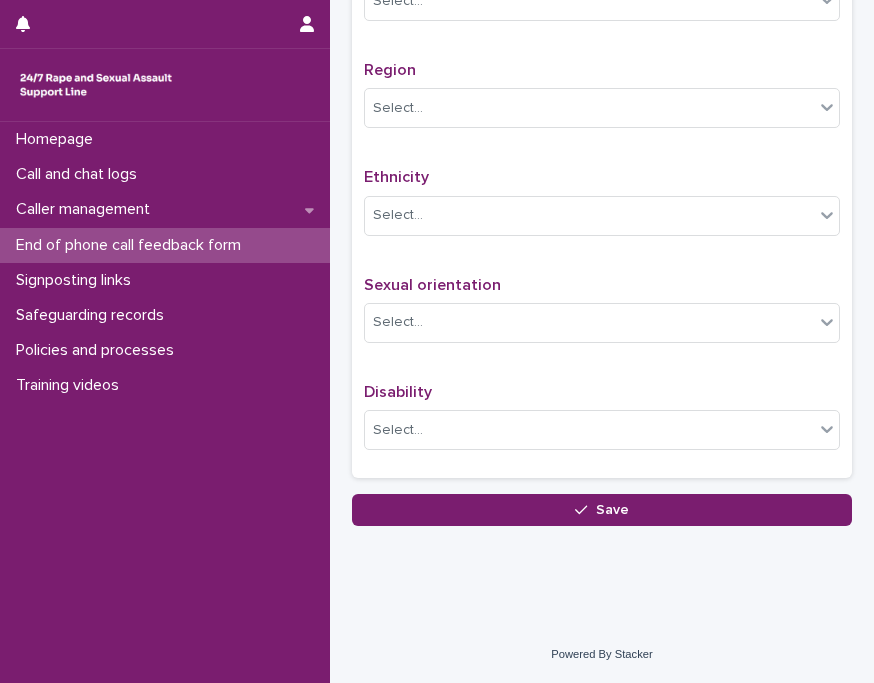 scroll, scrollTop: 0, scrollLeft: 0, axis: both 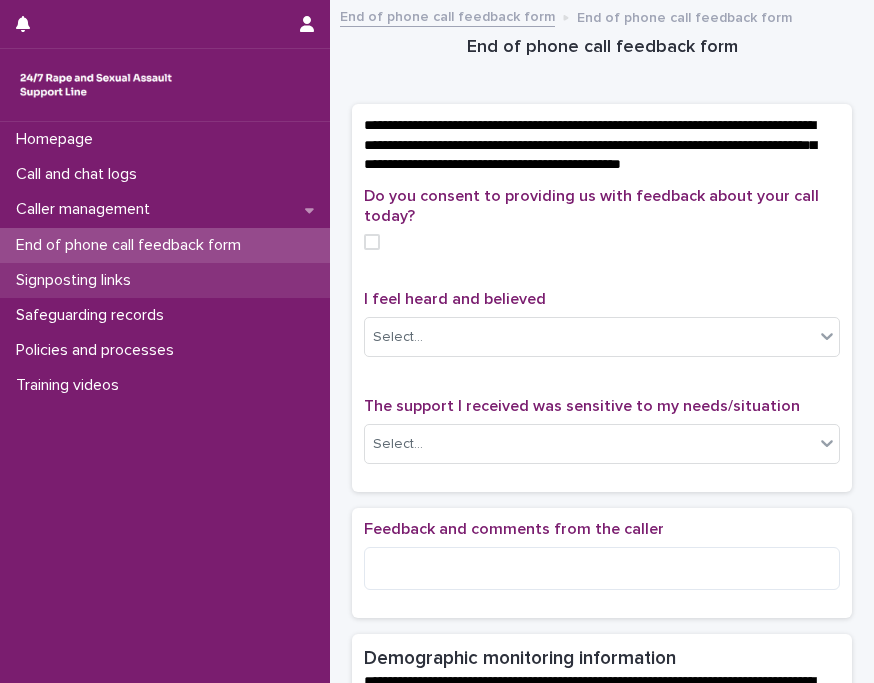 click on "Signposting links" at bounding box center [77, 280] 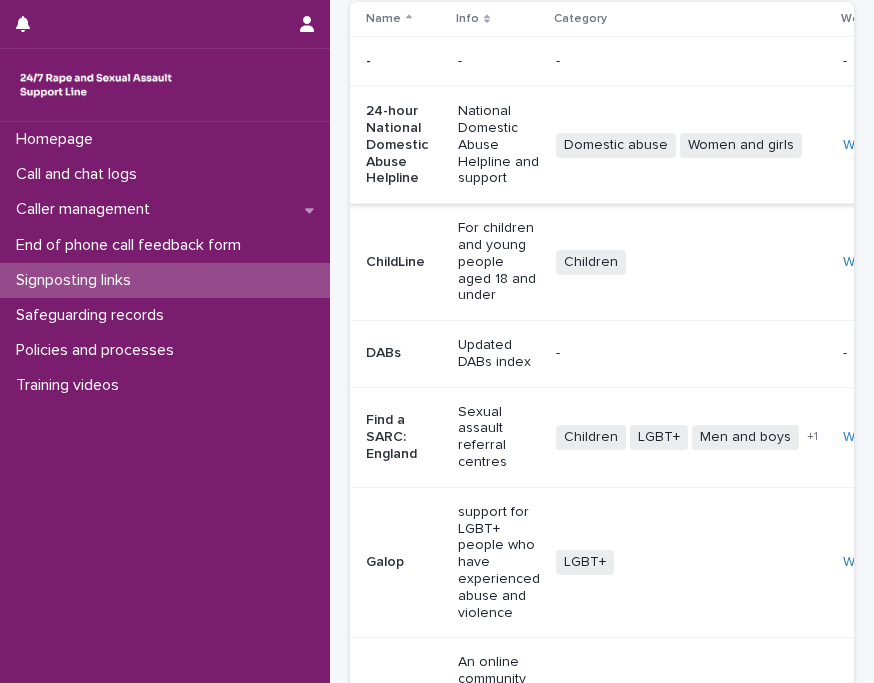 scroll, scrollTop: 168, scrollLeft: 0, axis: vertical 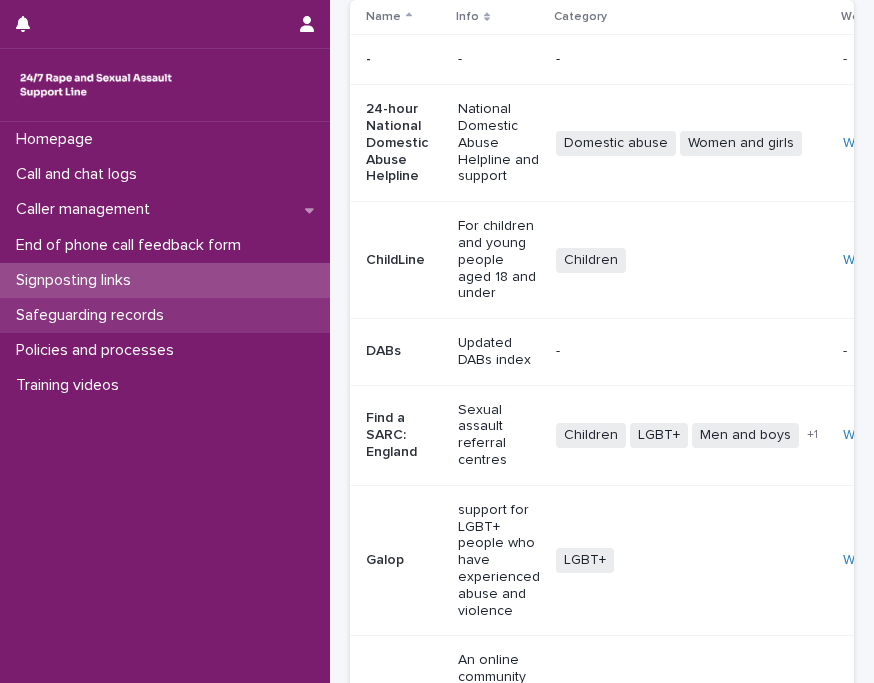 click on "Safeguarding records" at bounding box center [94, 315] 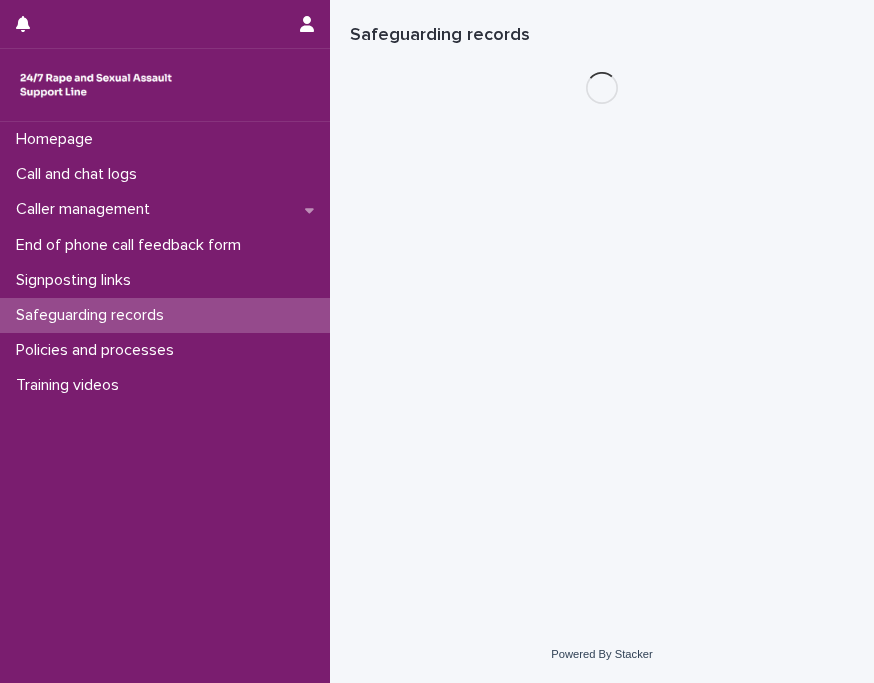 scroll, scrollTop: 0, scrollLeft: 0, axis: both 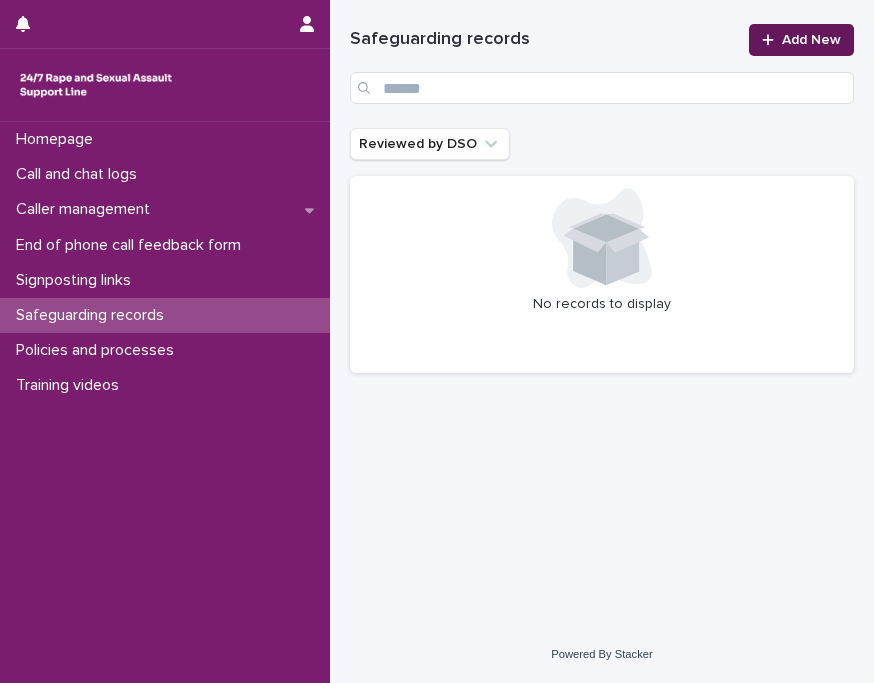 click on "Add New" at bounding box center [801, 40] 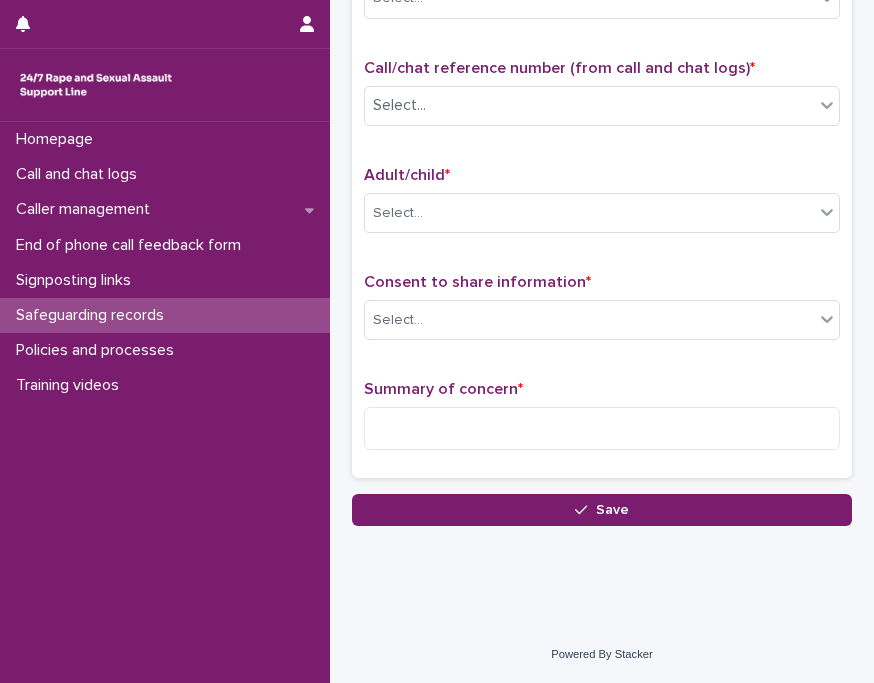 scroll, scrollTop: 0, scrollLeft: 0, axis: both 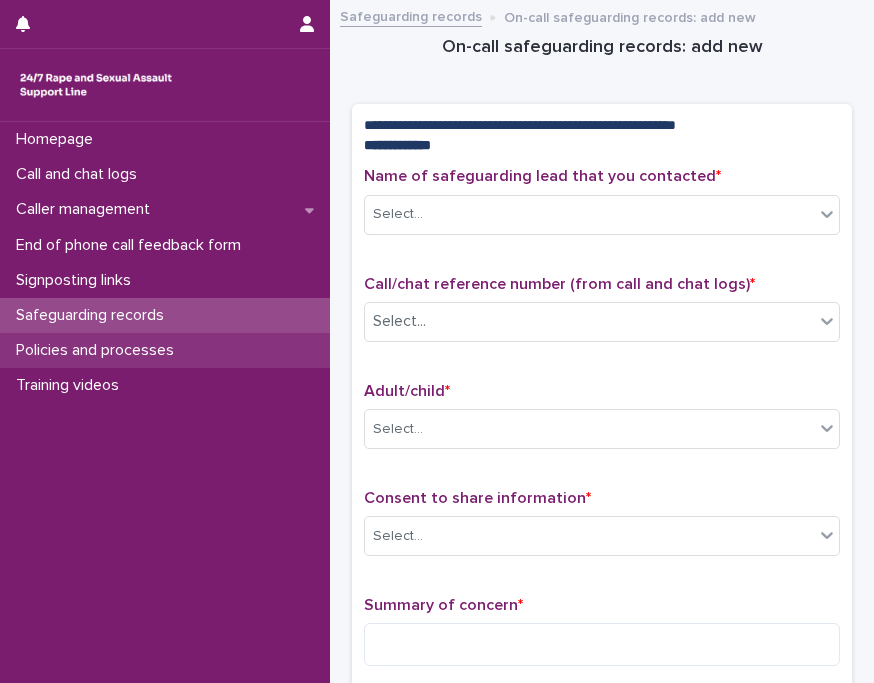 click on "Policies and processes" at bounding box center [99, 350] 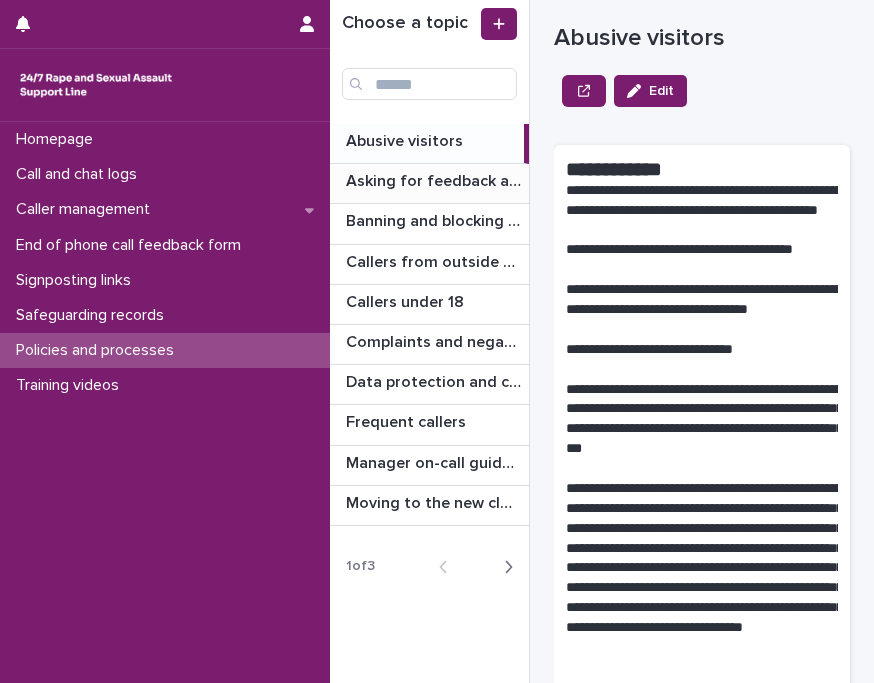 click on "Asking for feedback and demographic data" at bounding box center (435, 179) 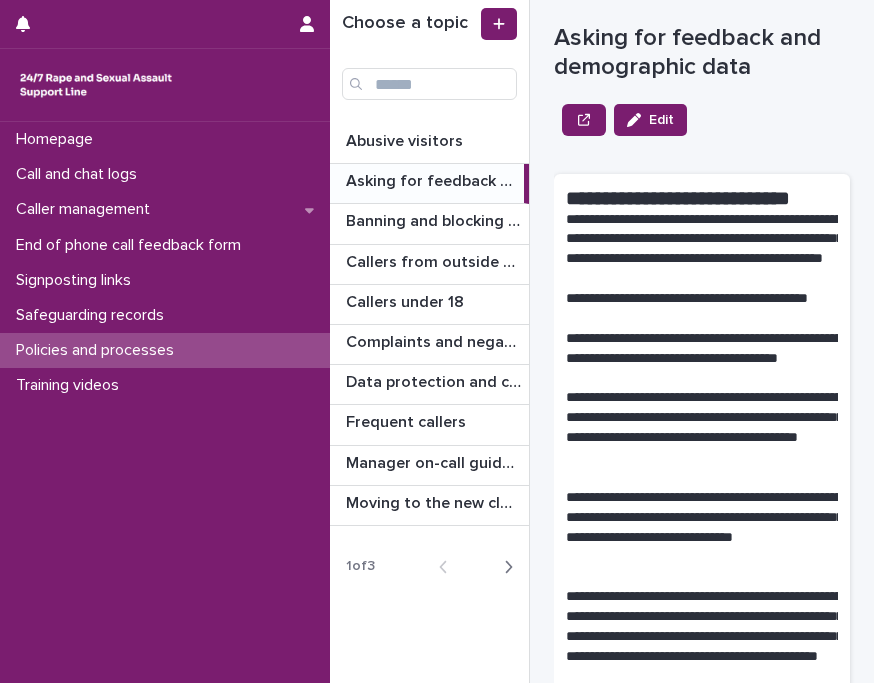 click 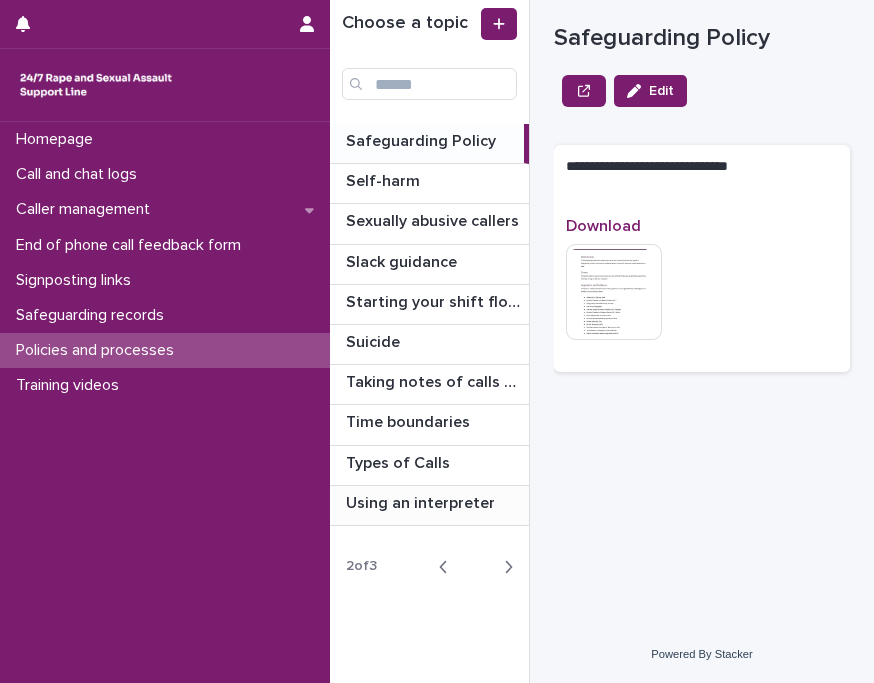 click on "Using an interpreter" at bounding box center [422, 501] 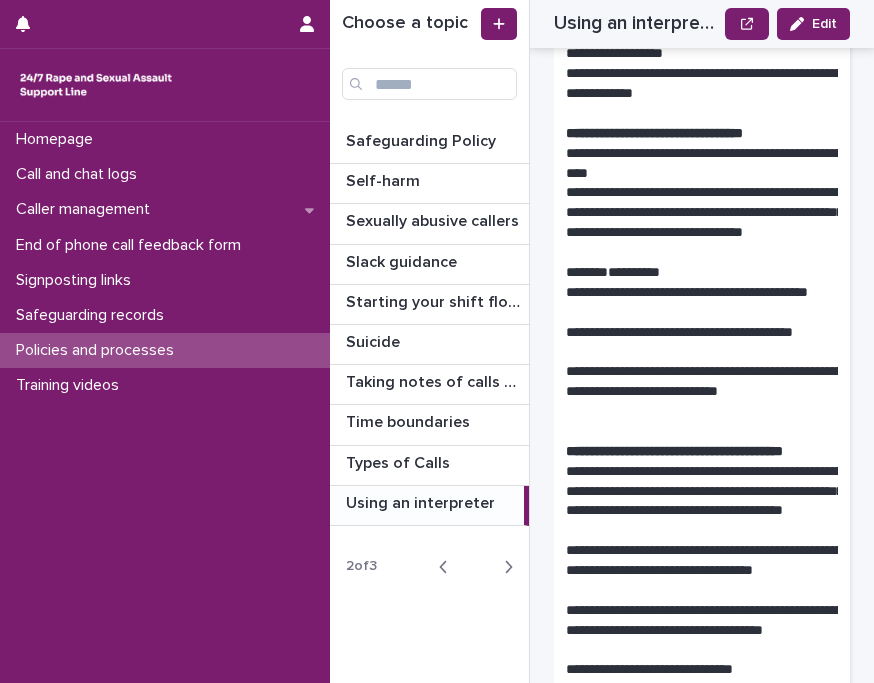 scroll, scrollTop: 0, scrollLeft: 0, axis: both 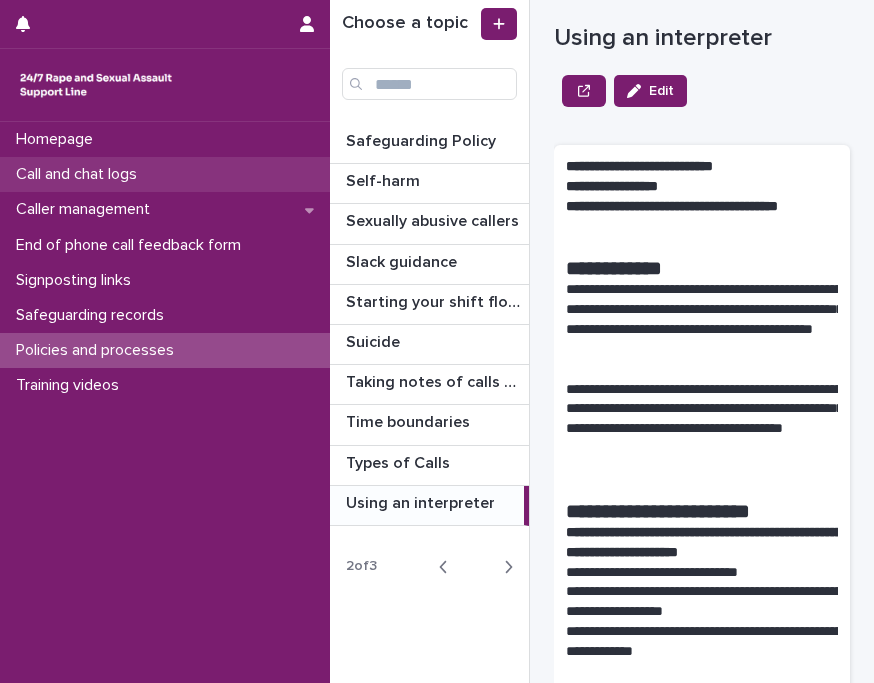 click on "Call and chat logs" at bounding box center (165, 174) 